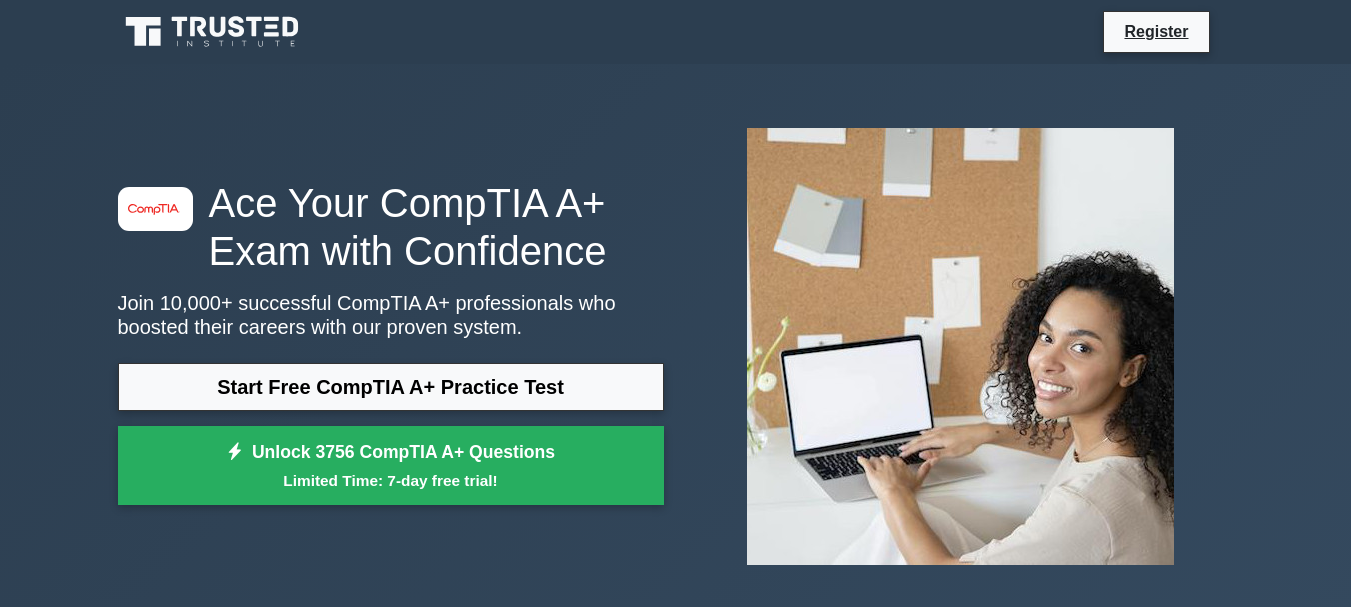 scroll, scrollTop: 0, scrollLeft: 0, axis: both 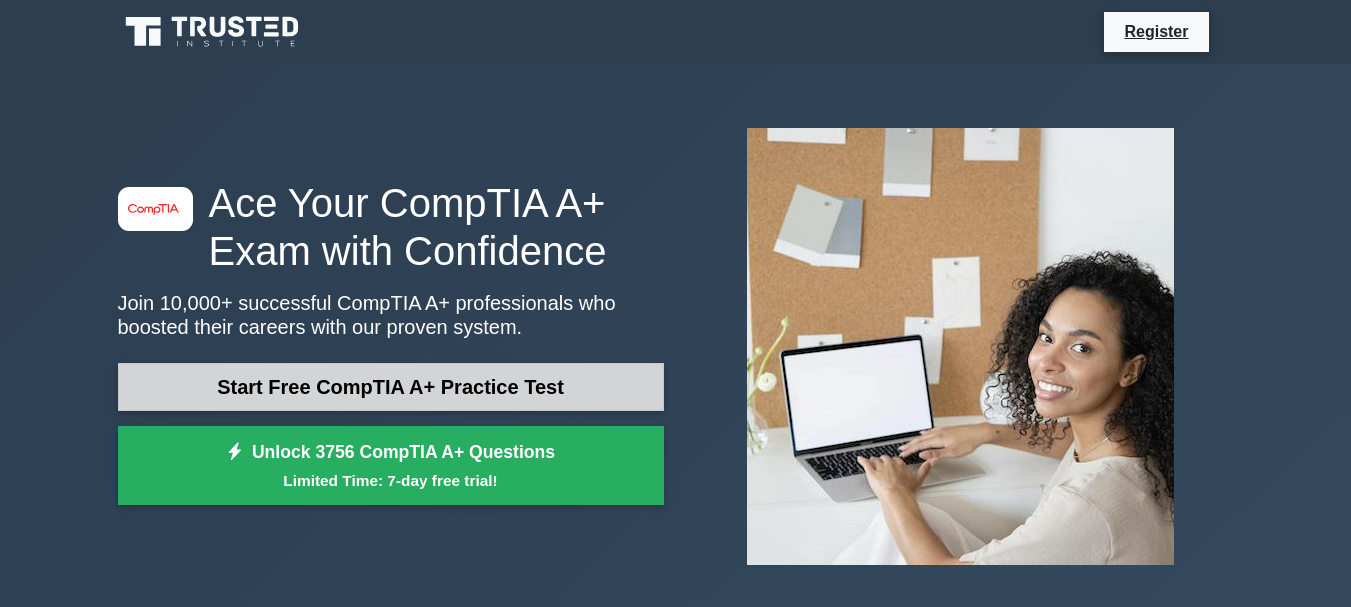 click on "Start Free CompTIA A+ Practice Test" at bounding box center [391, 387] 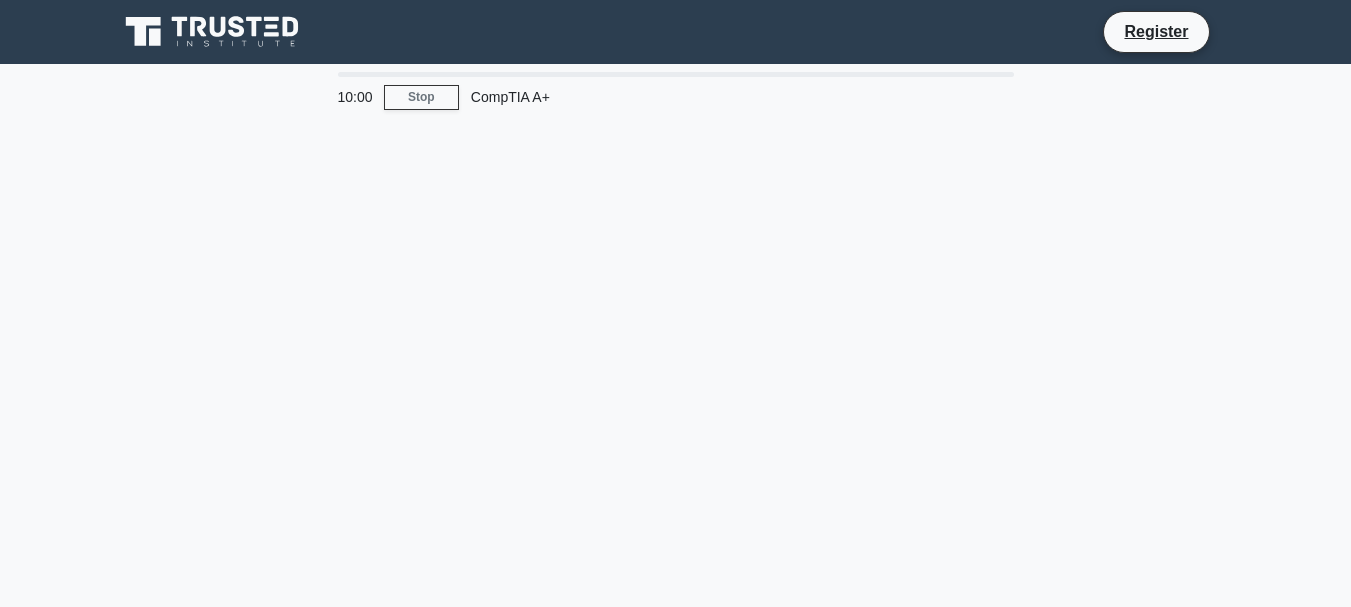 scroll, scrollTop: 0, scrollLeft: 0, axis: both 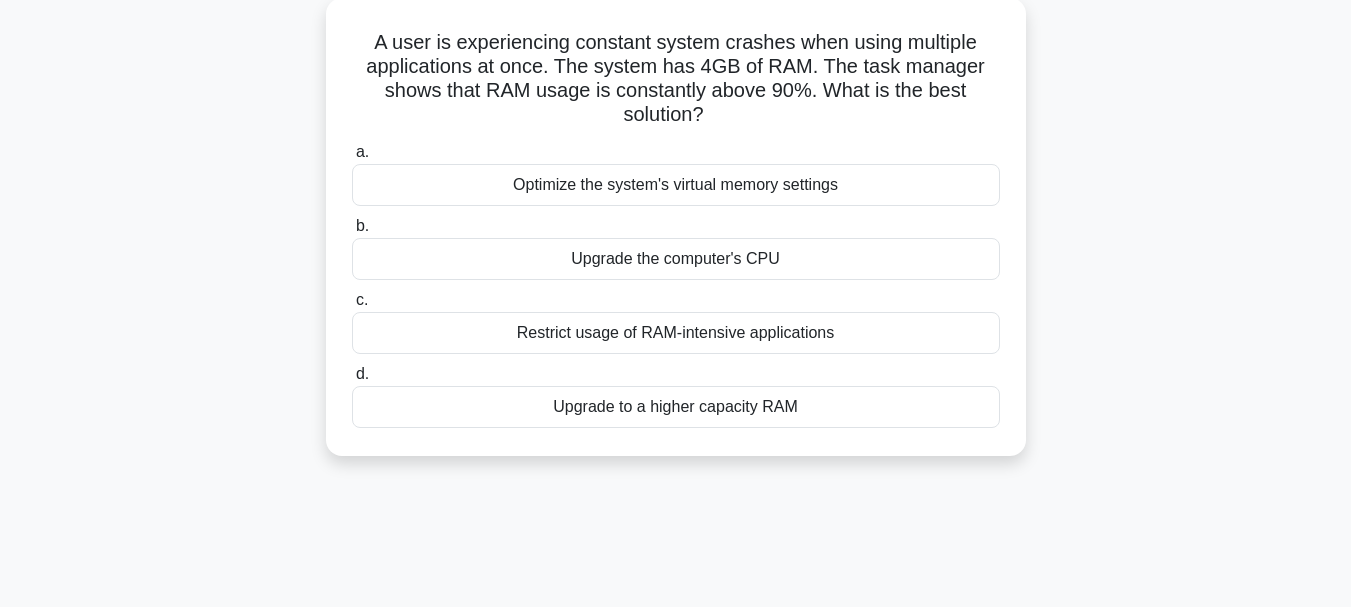 click on "Optimize the system's virtual memory settings" at bounding box center (676, 185) 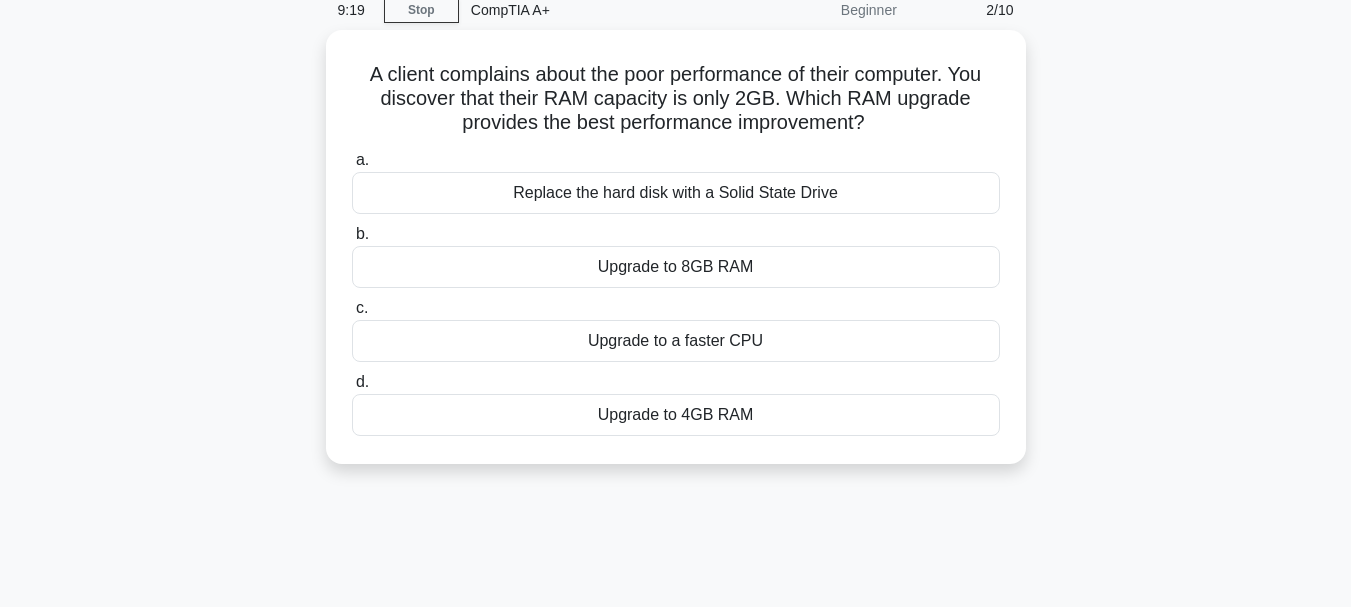 scroll, scrollTop: 88, scrollLeft: 0, axis: vertical 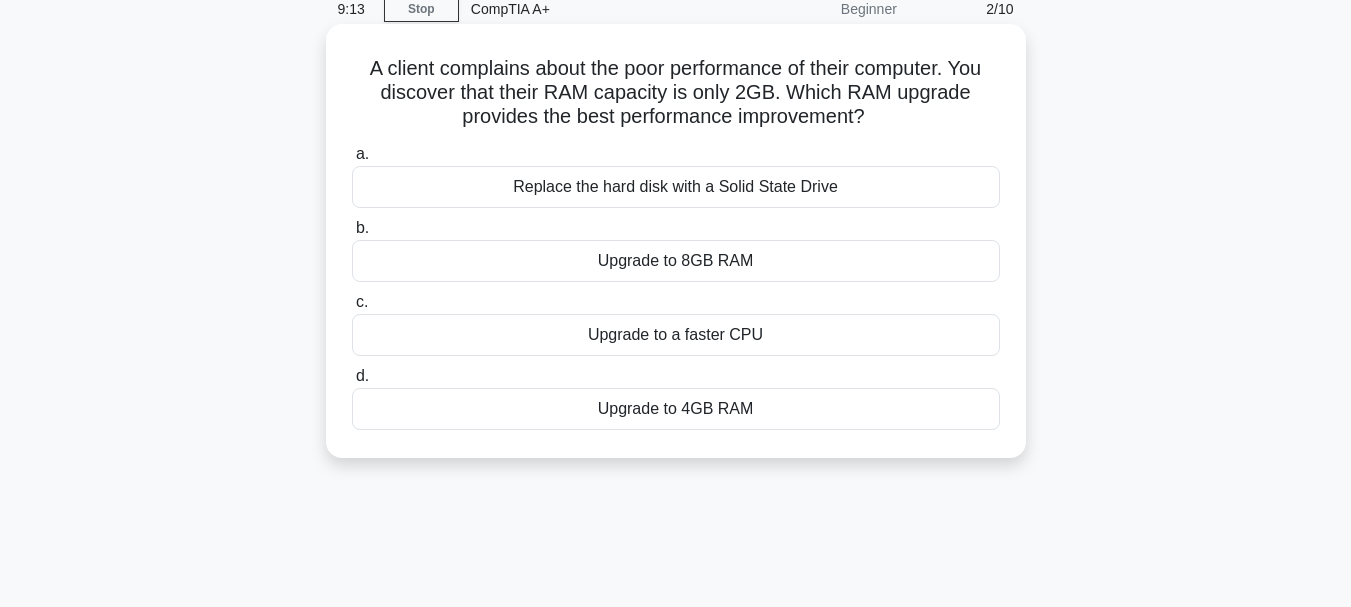 click on "Upgrade to 4GB RAM" at bounding box center [676, 409] 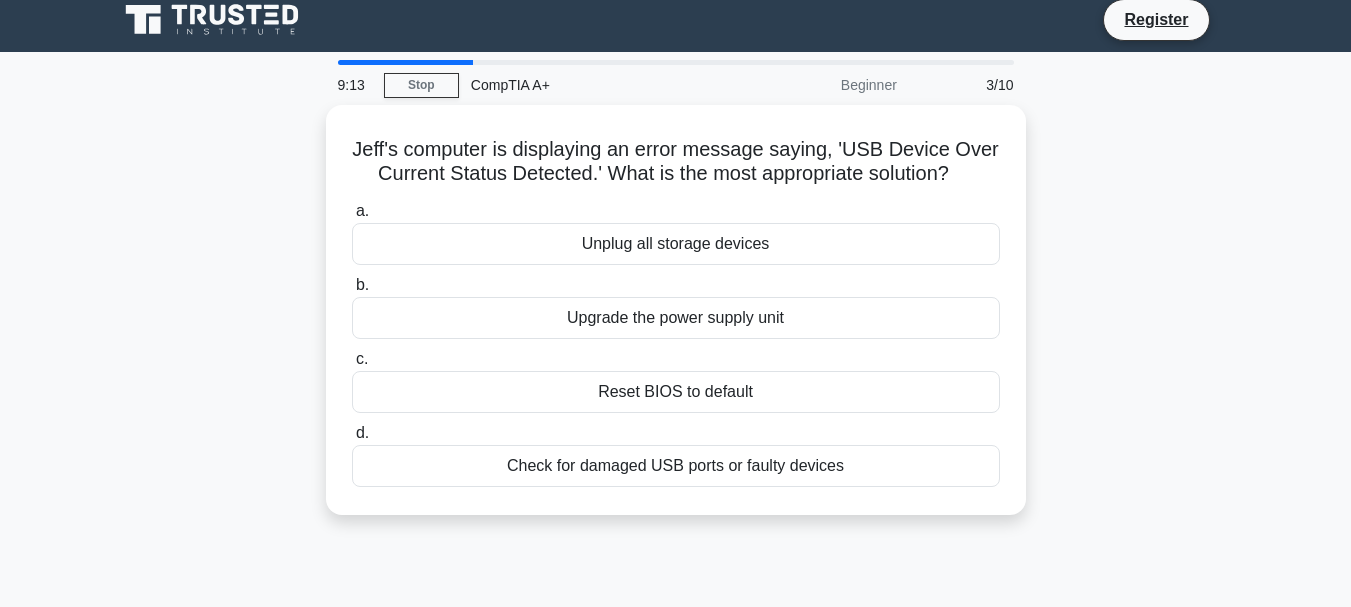 scroll, scrollTop: 0, scrollLeft: 0, axis: both 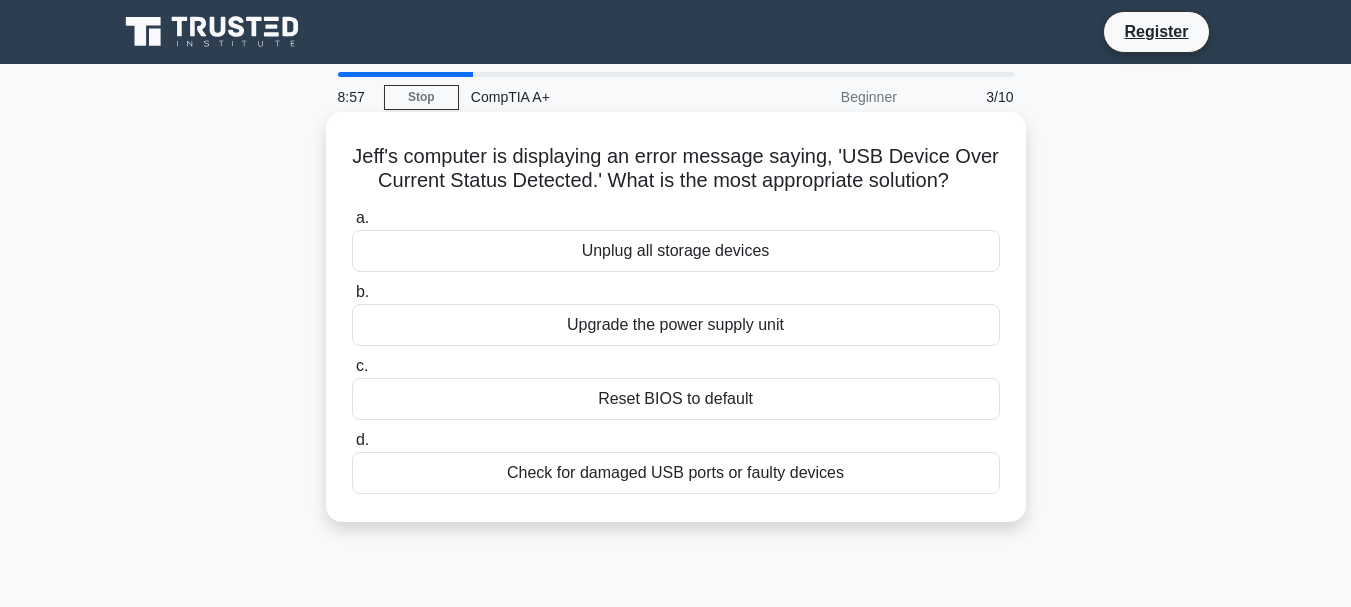 click on "Check for damaged USB ports or faulty devices" at bounding box center (676, 473) 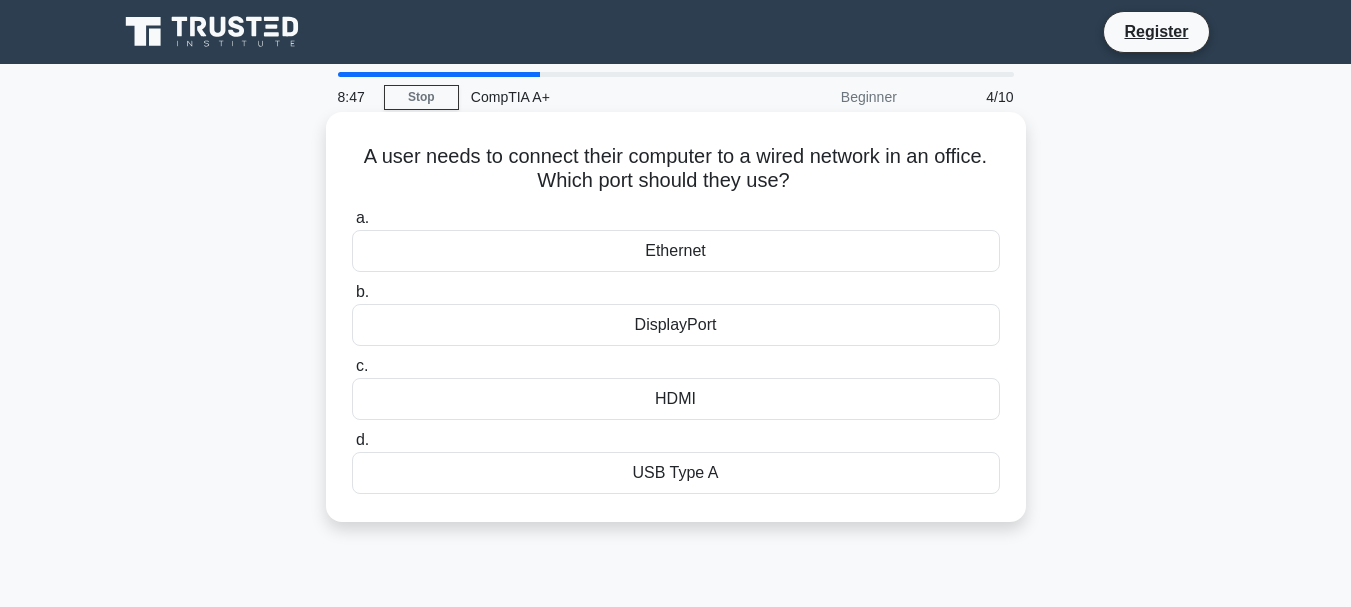 click on "Ethernet" at bounding box center [676, 251] 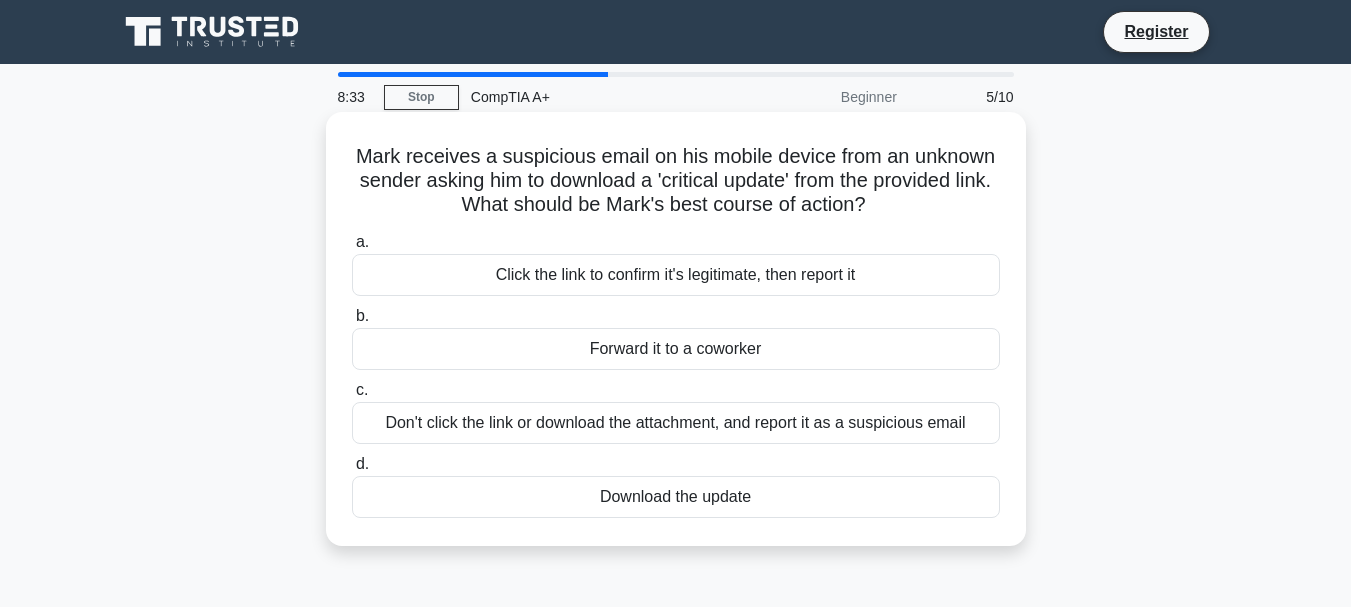 click on "Don't click the link or download the attachment, and report it as a suspicious email" at bounding box center (676, 423) 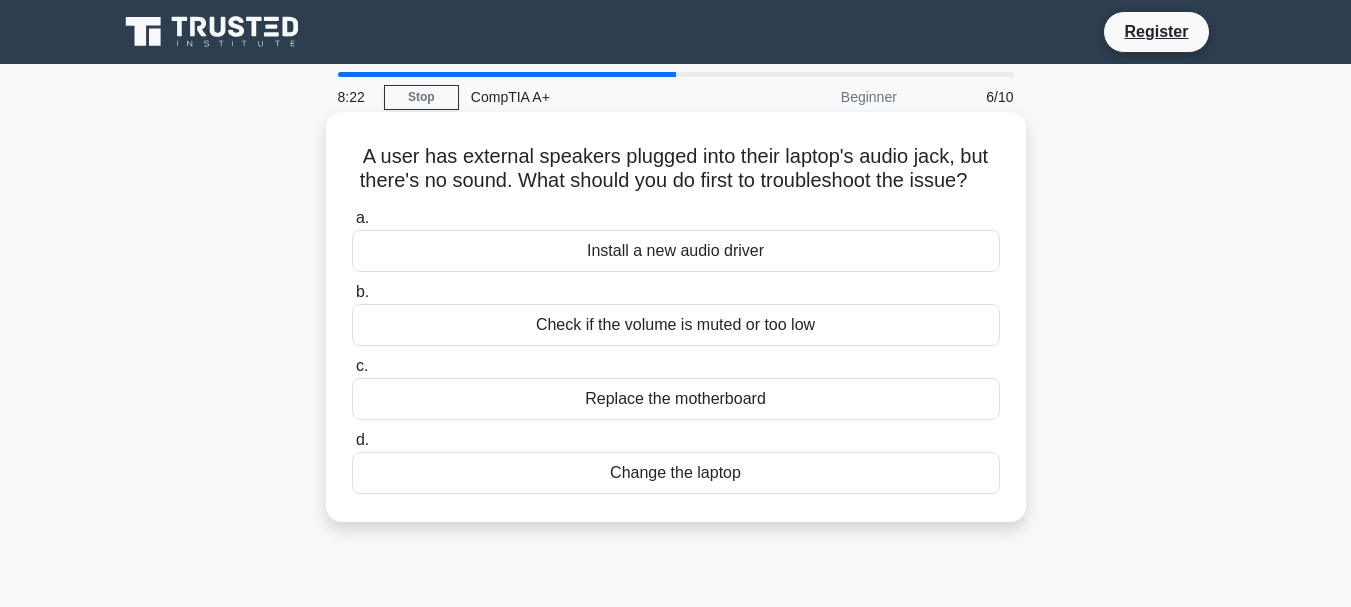 click on "Check if the volume is muted or too low" at bounding box center [676, 325] 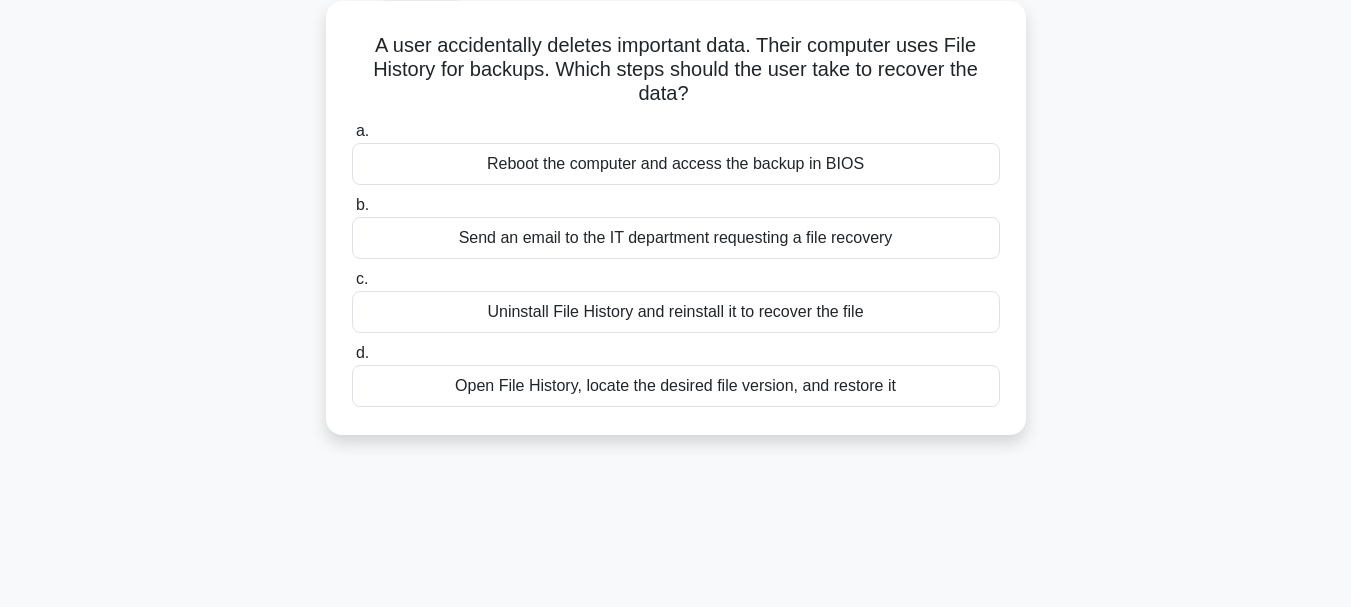 scroll, scrollTop: 119, scrollLeft: 0, axis: vertical 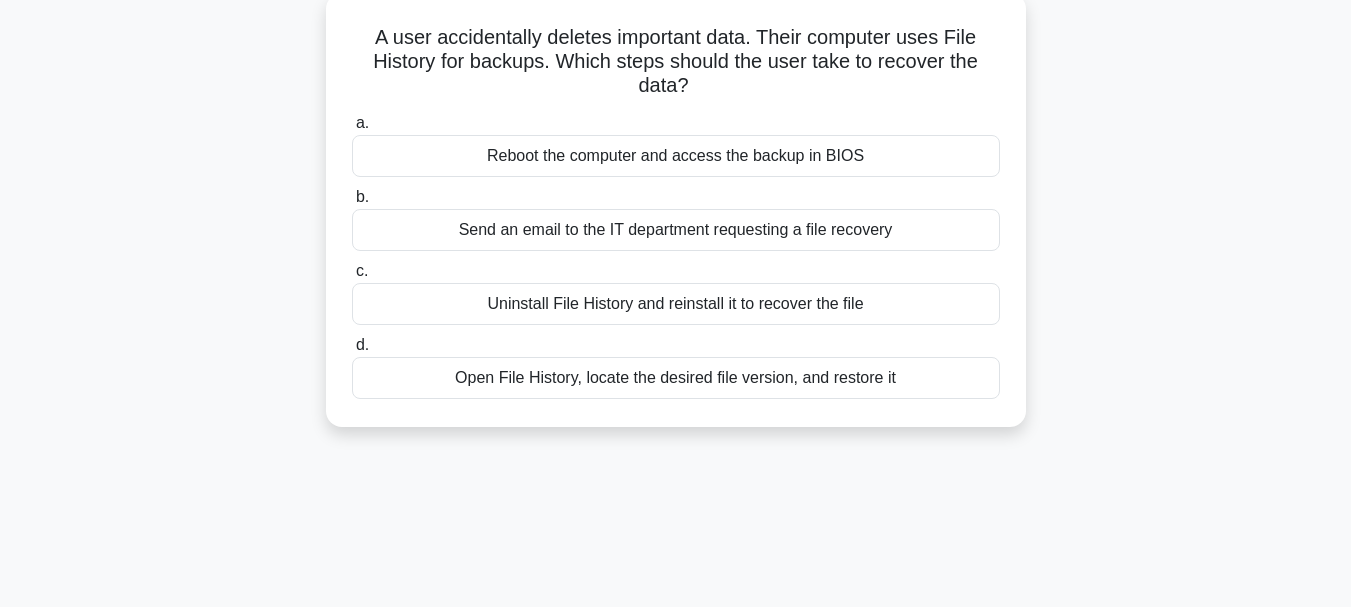 click on "Open File History, locate the desired file version, and restore it" at bounding box center [676, 378] 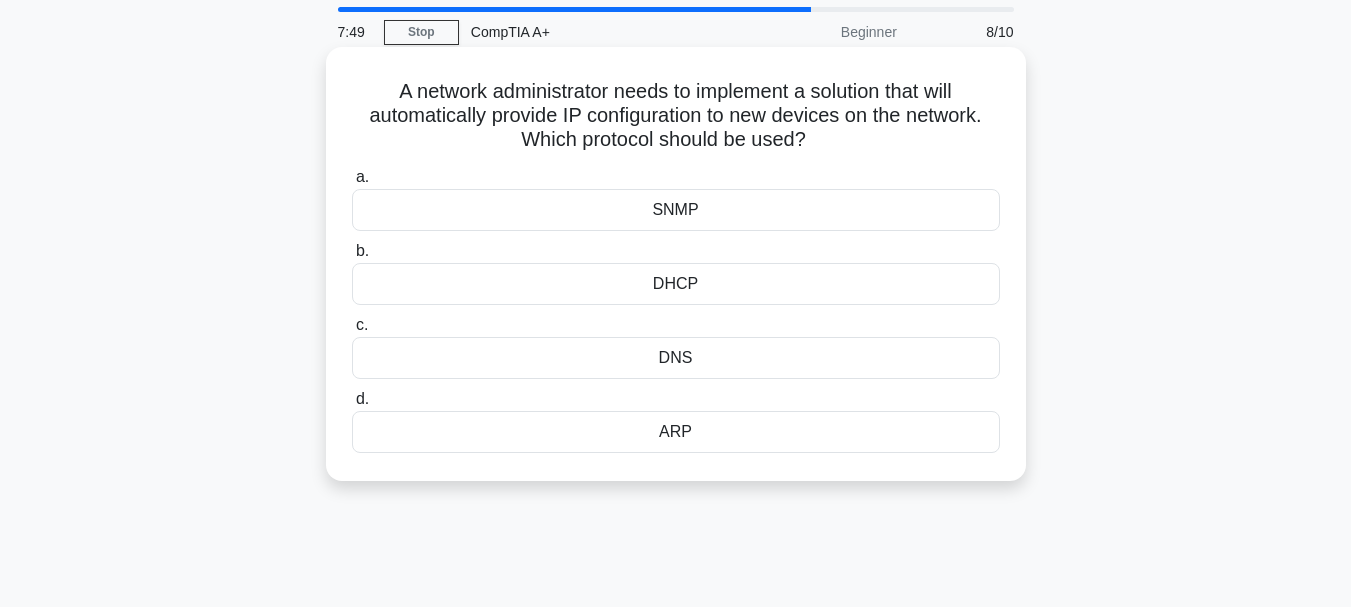 scroll, scrollTop: 67, scrollLeft: 0, axis: vertical 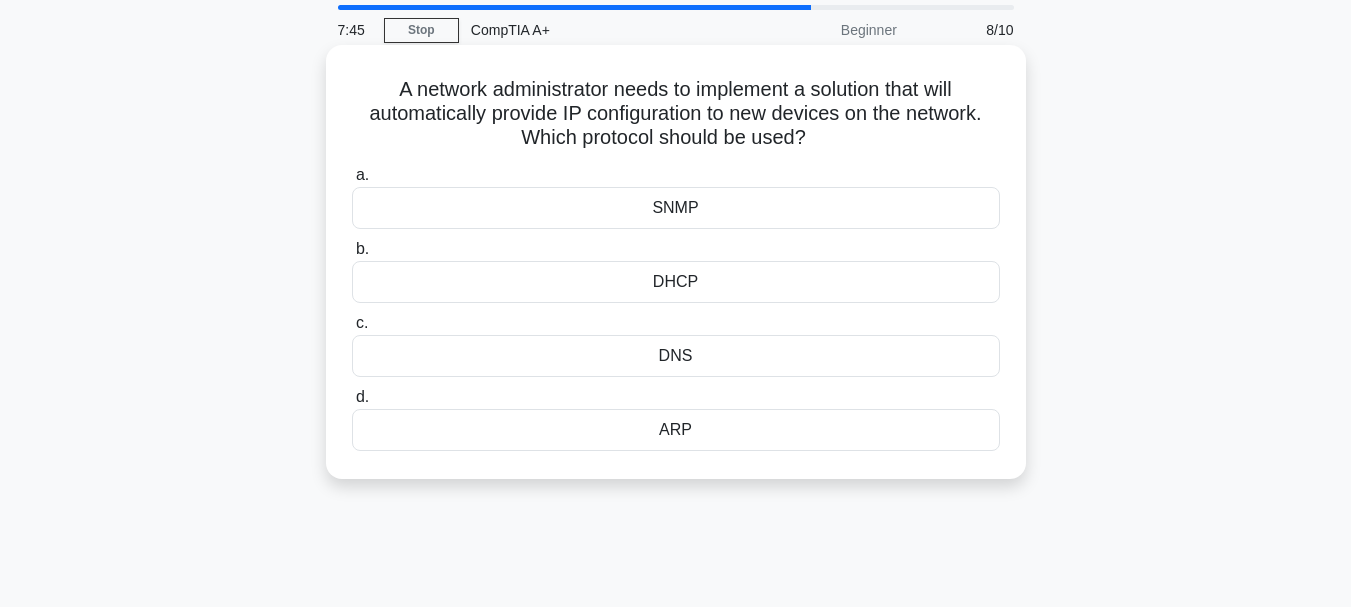 click on "DNS" at bounding box center [676, 356] 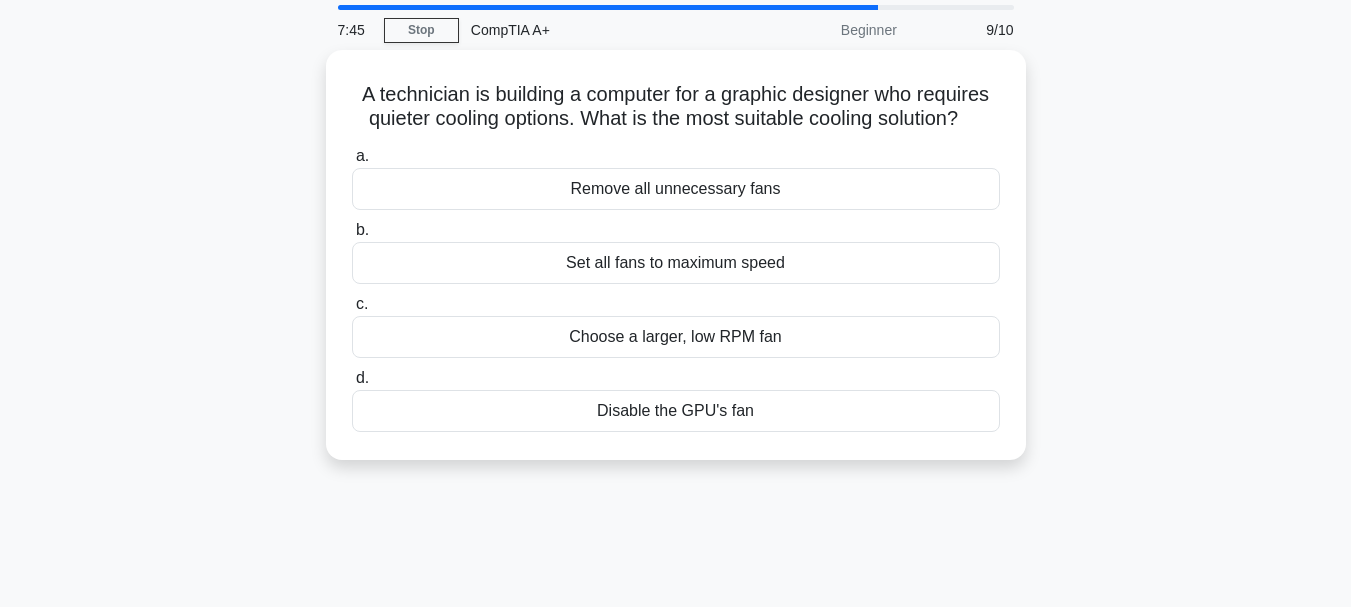 scroll, scrollTop: 0, scrollLeft: 0, axis: both 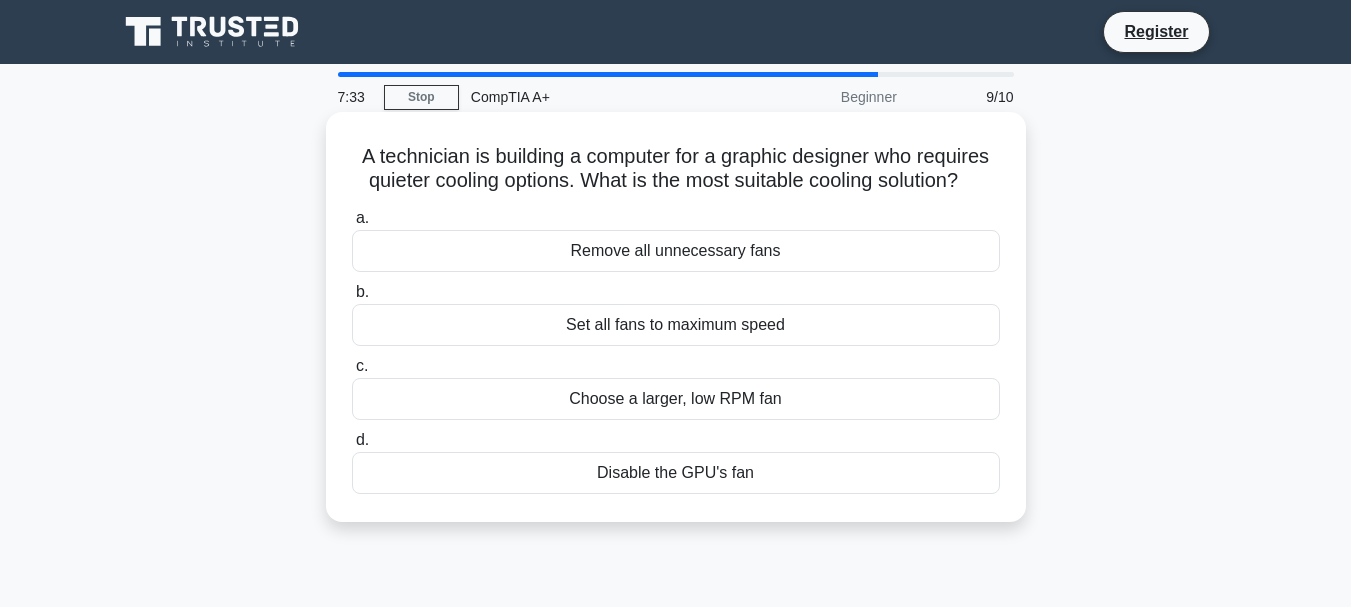 click on "Choose a larger, low RPM fan" at bounding box center [676, 399] 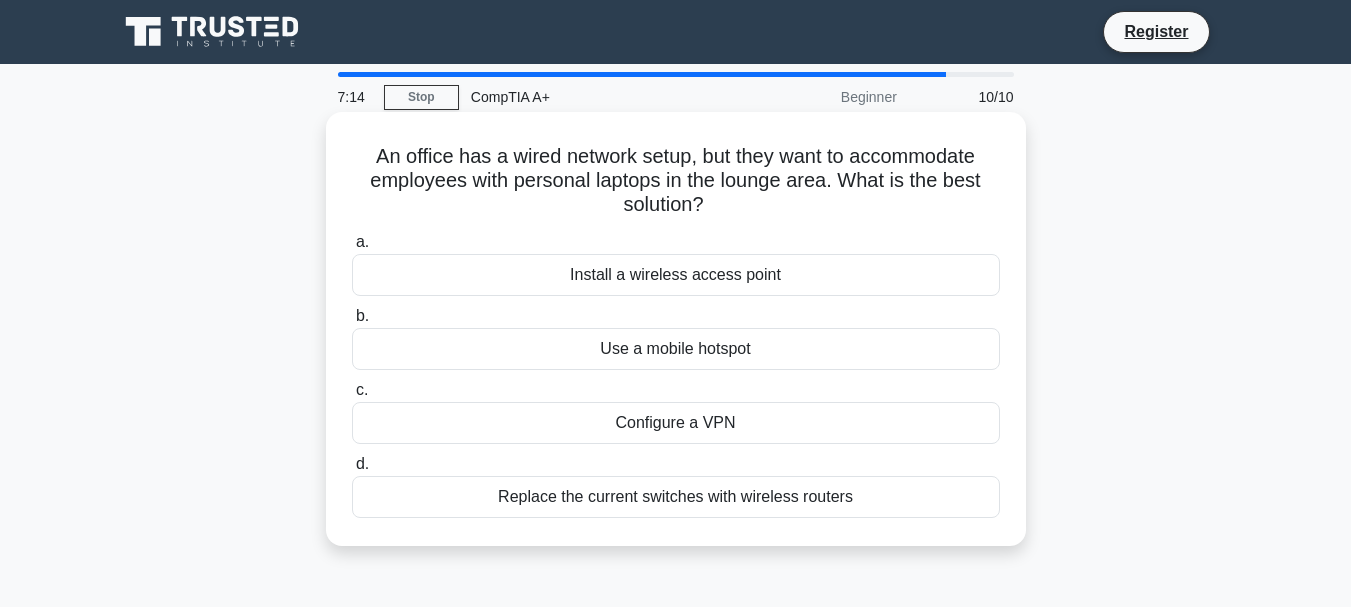 click on "Install a wireless access point" at bounding box center [676, 275] 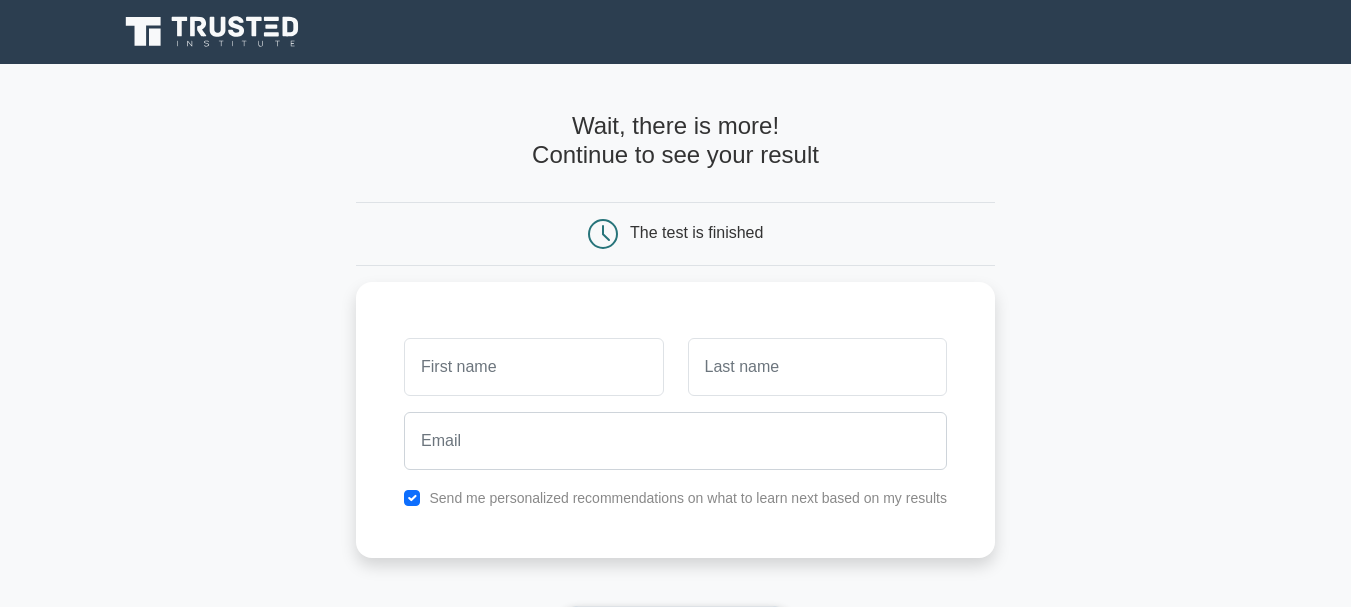 scroll, scrollTop: 0, scrollLeft: 0, axis: both 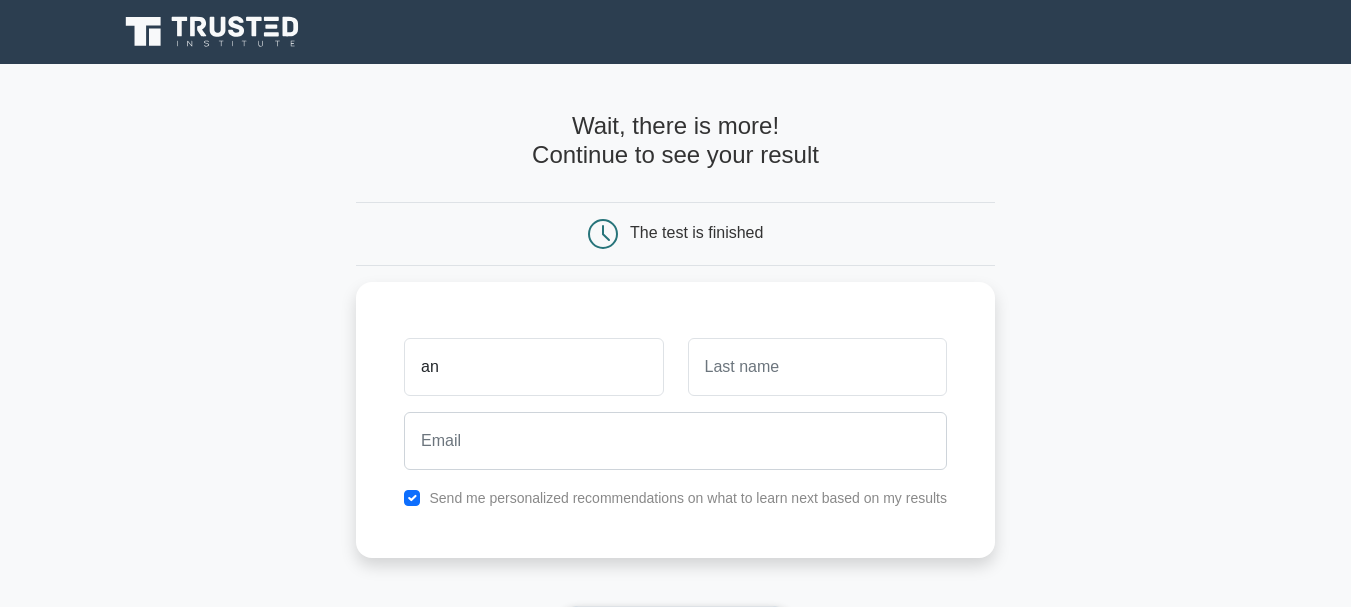 type on "a" 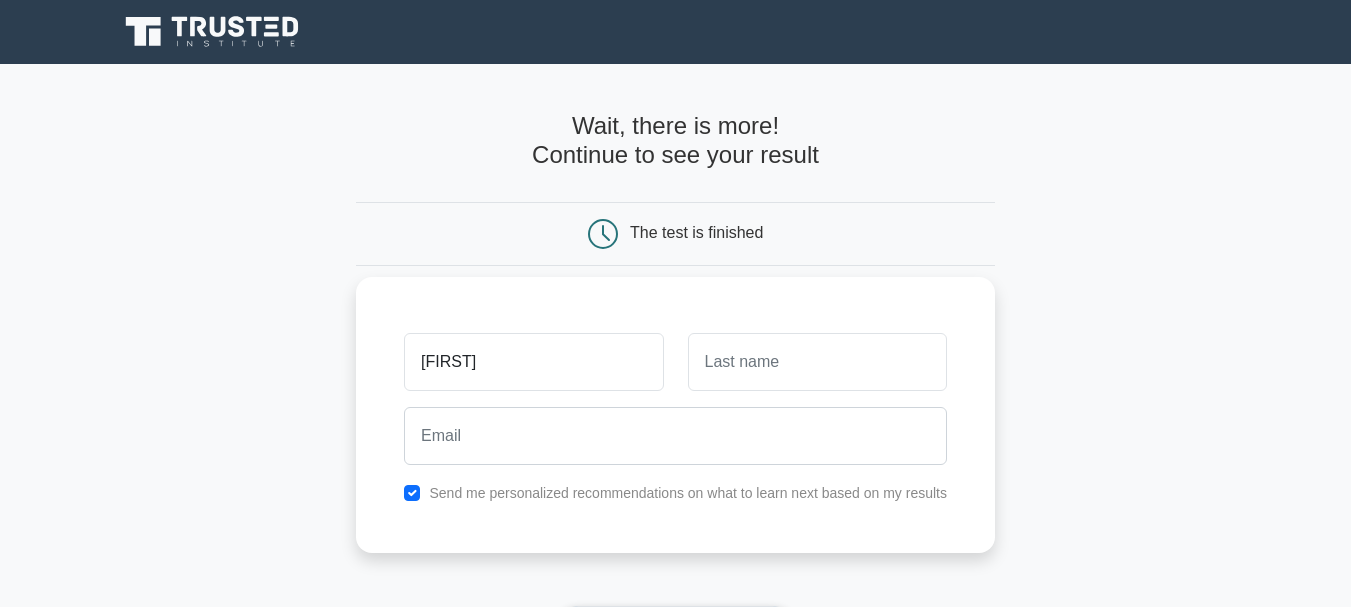 type on "[FIRST]" 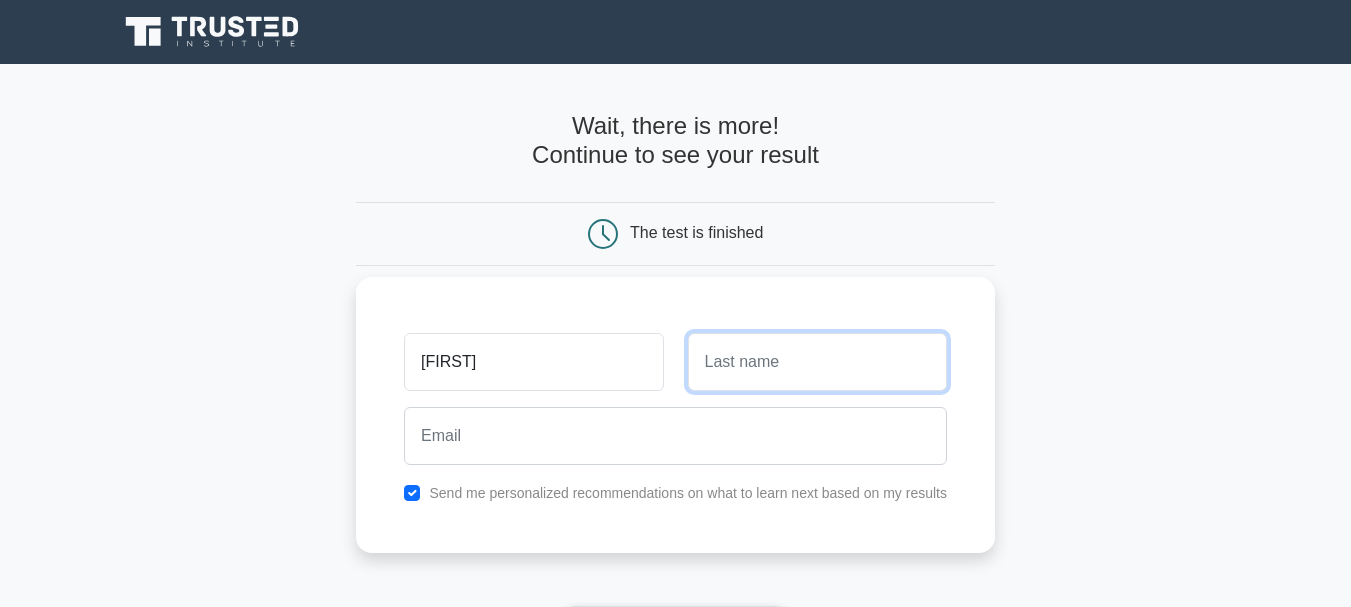 click at bounding box center (817, 362) 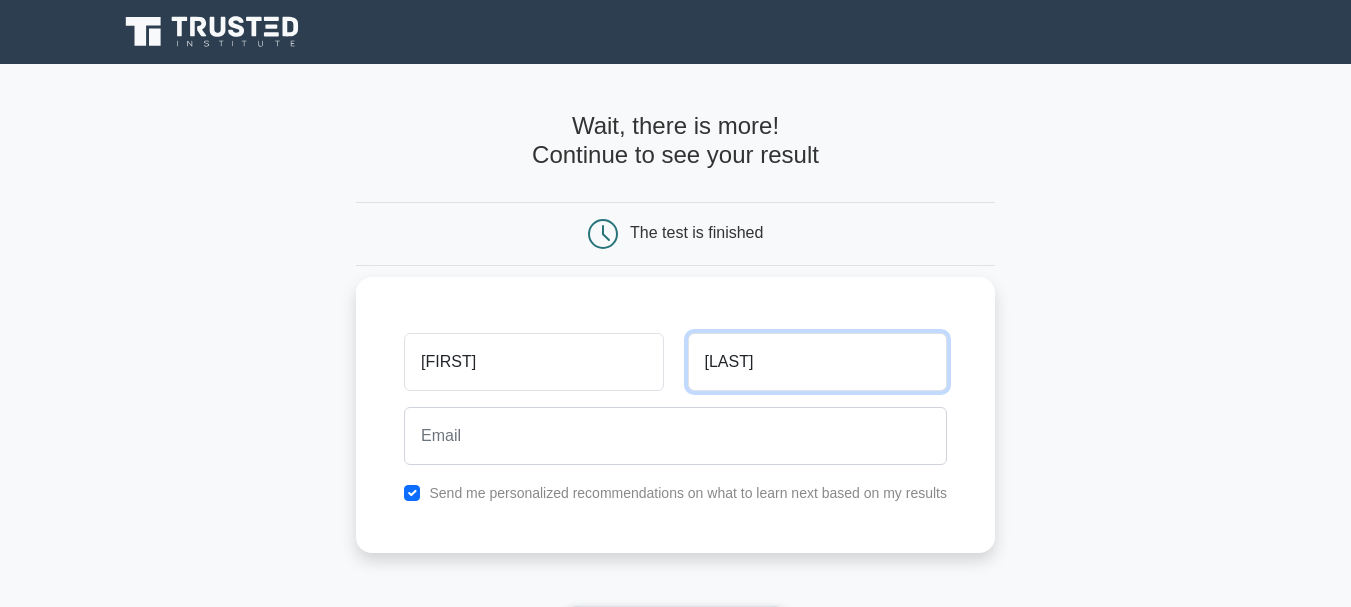 type on "Larimore" 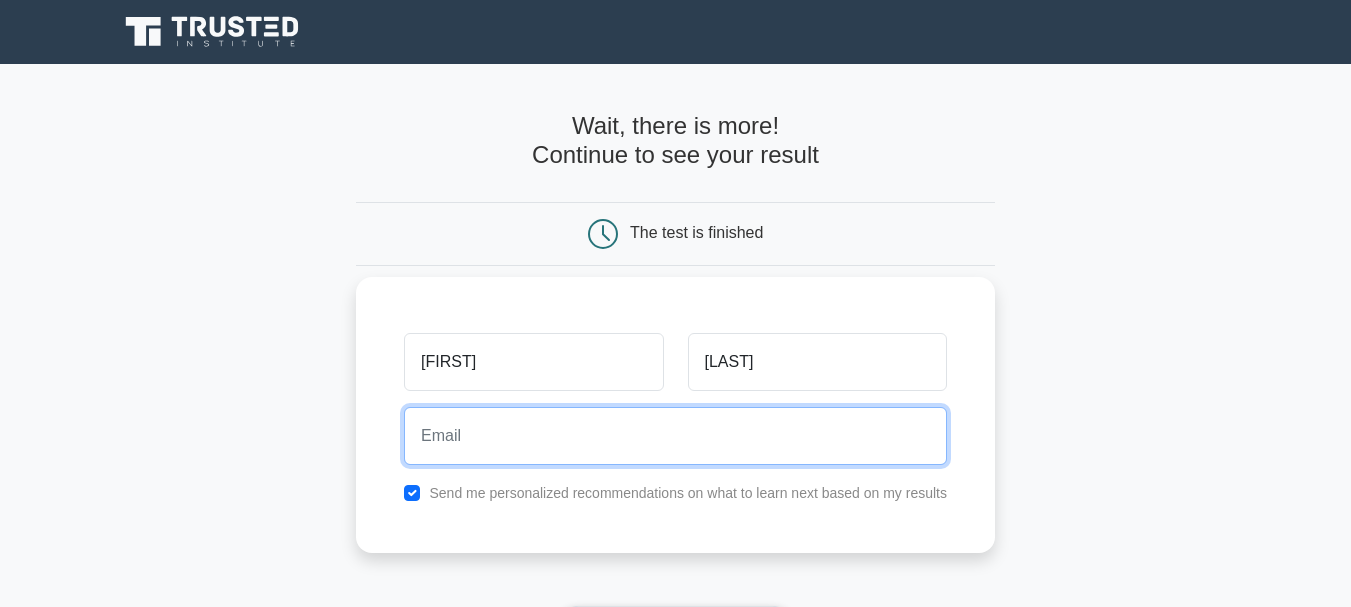 click at bounding box center [675, 436] 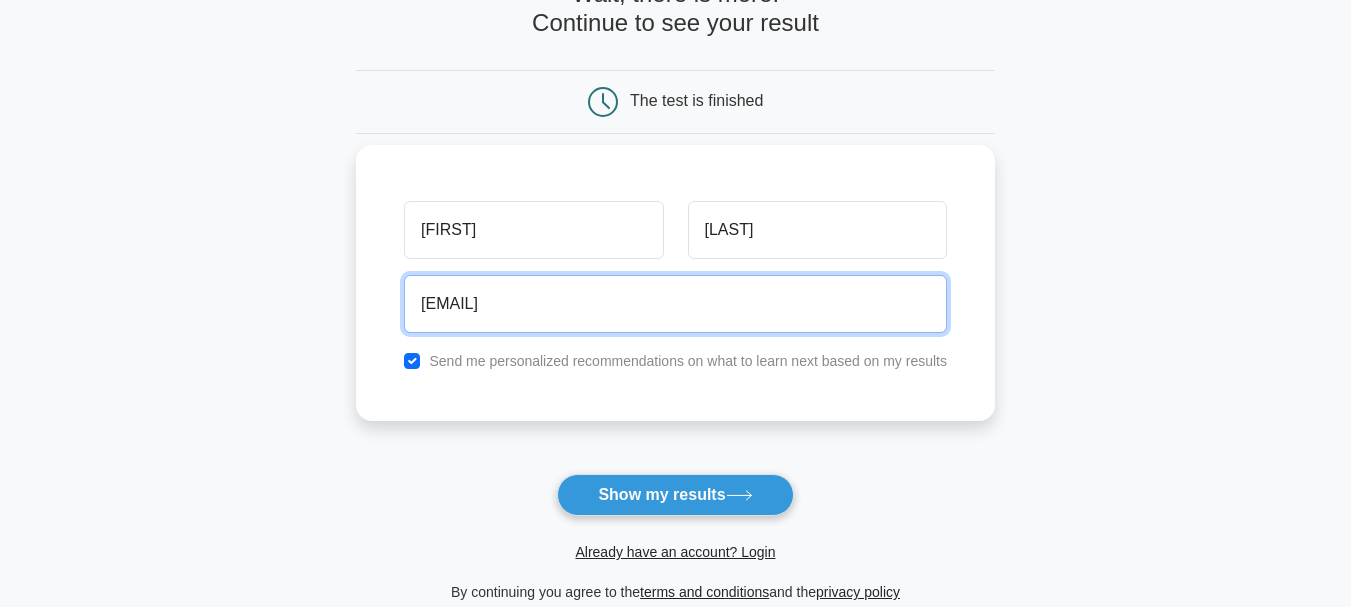 scroll, scrollTop: 134, scrollLeft: 0, axis: vertical 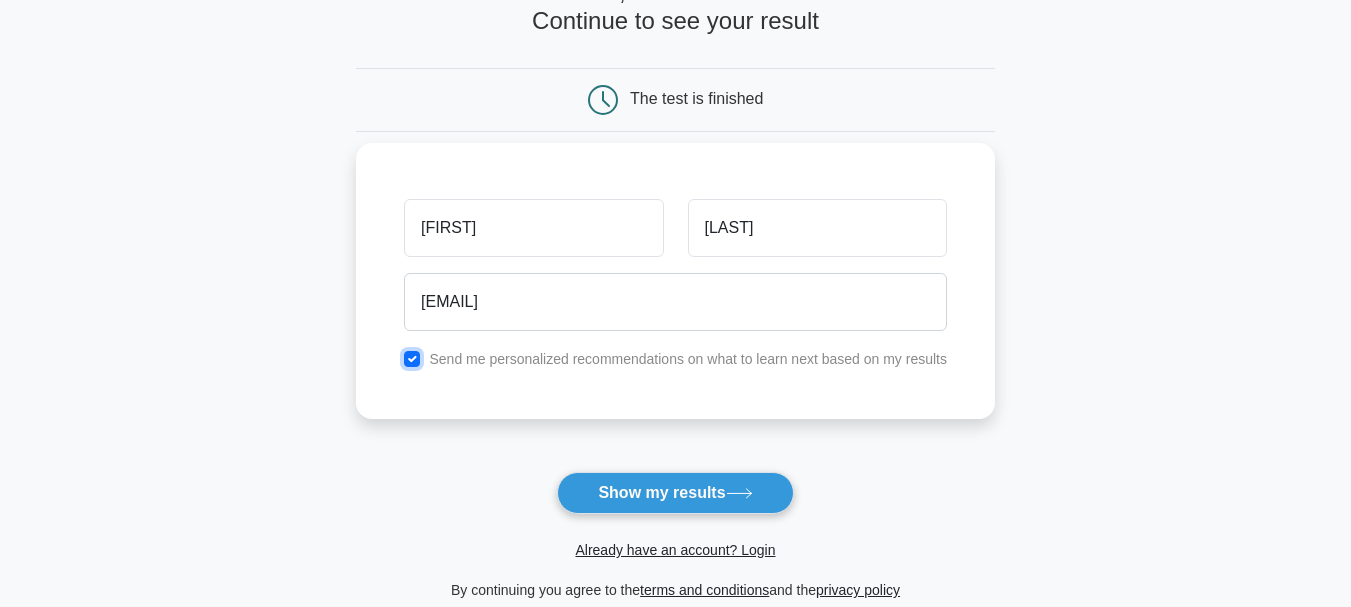 click at bounding box center [412, 359] 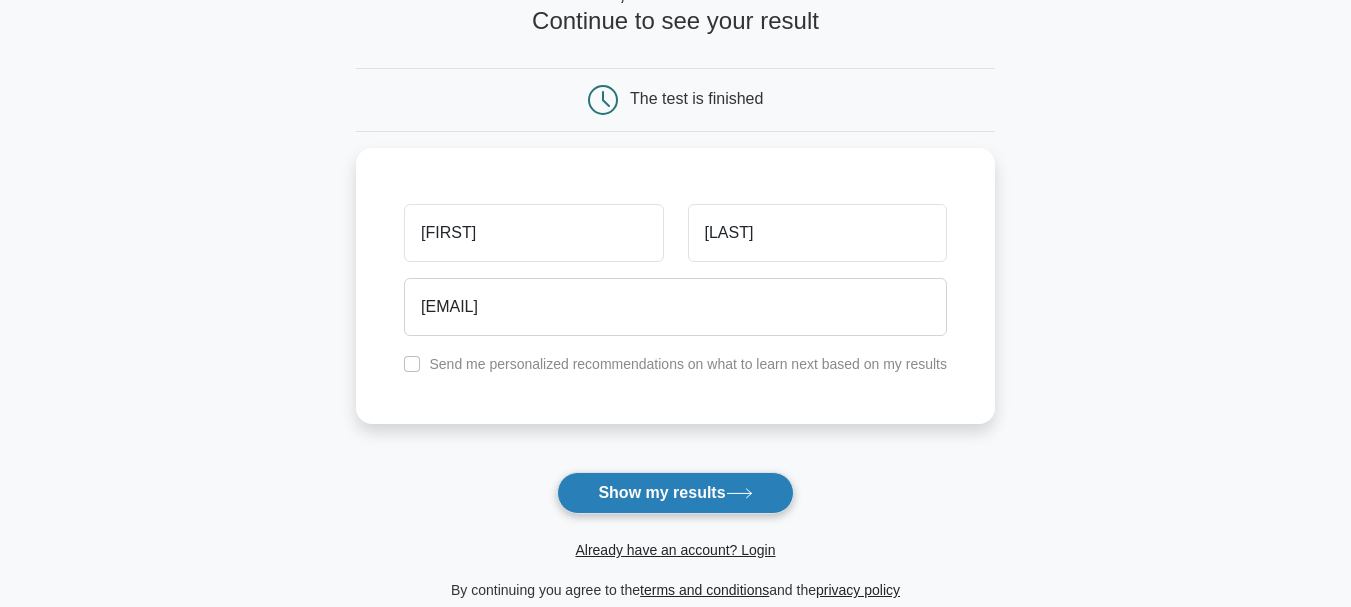 click on "Show my results" at bounding box center (675, 493) 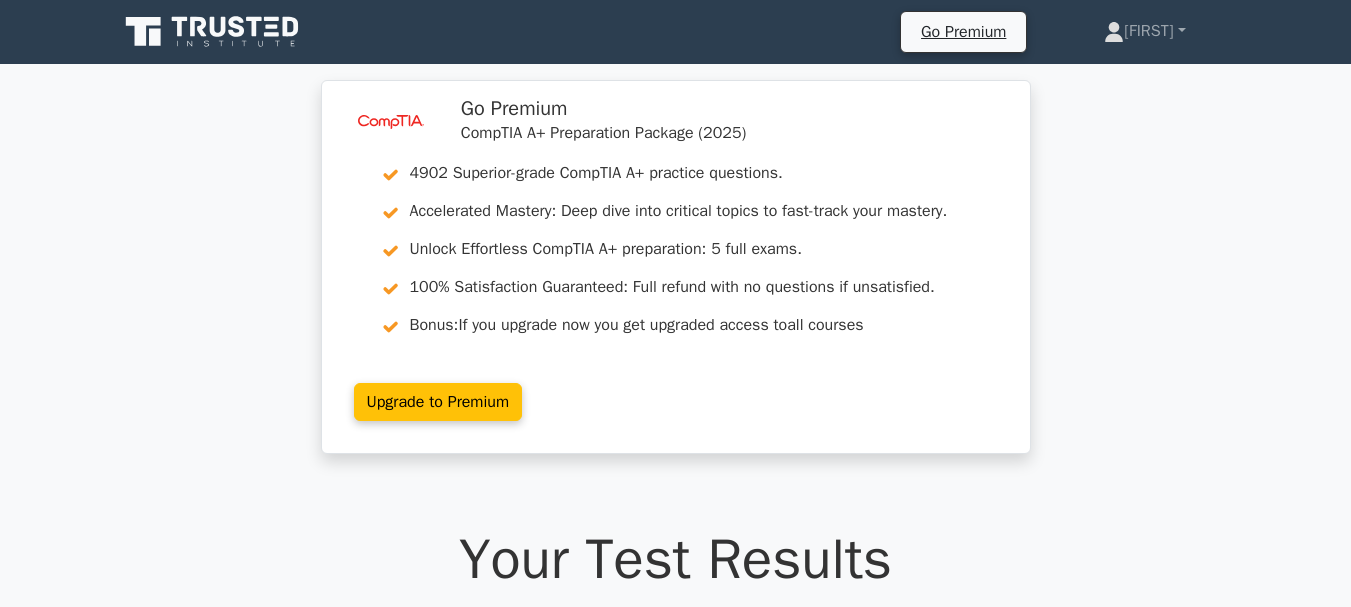 scroll, scrollTop: 0, scrollLeft: 0, axis: both 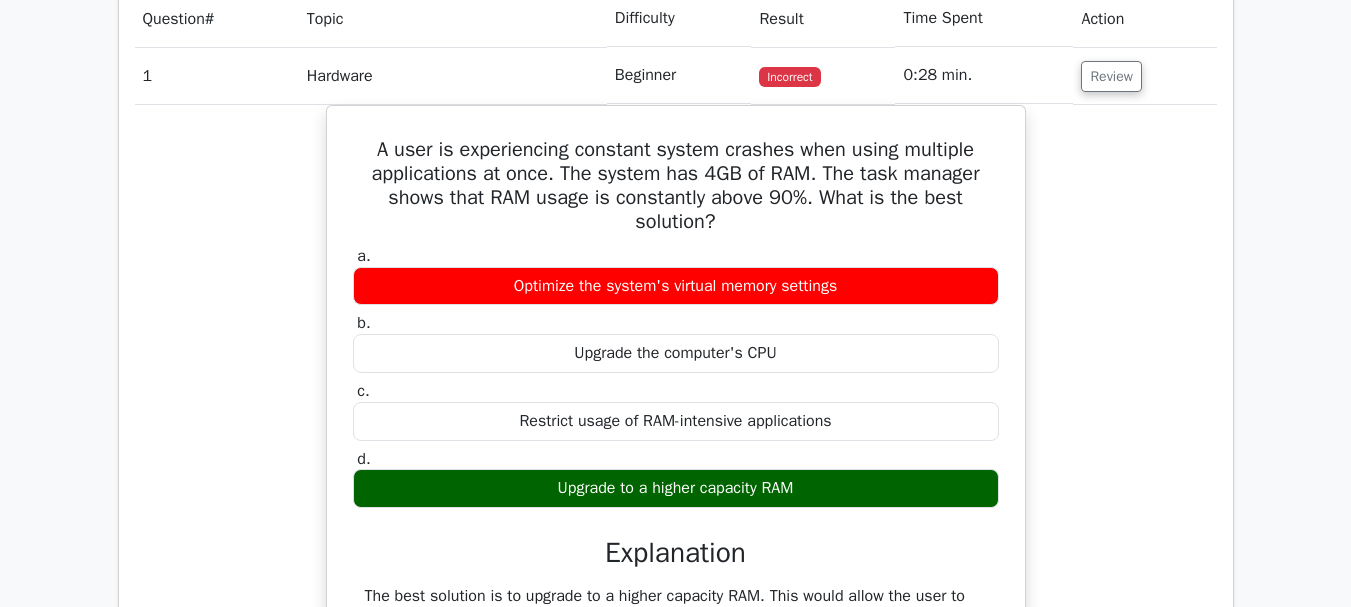 click on "Hardware" at bounding box center [453, 75] 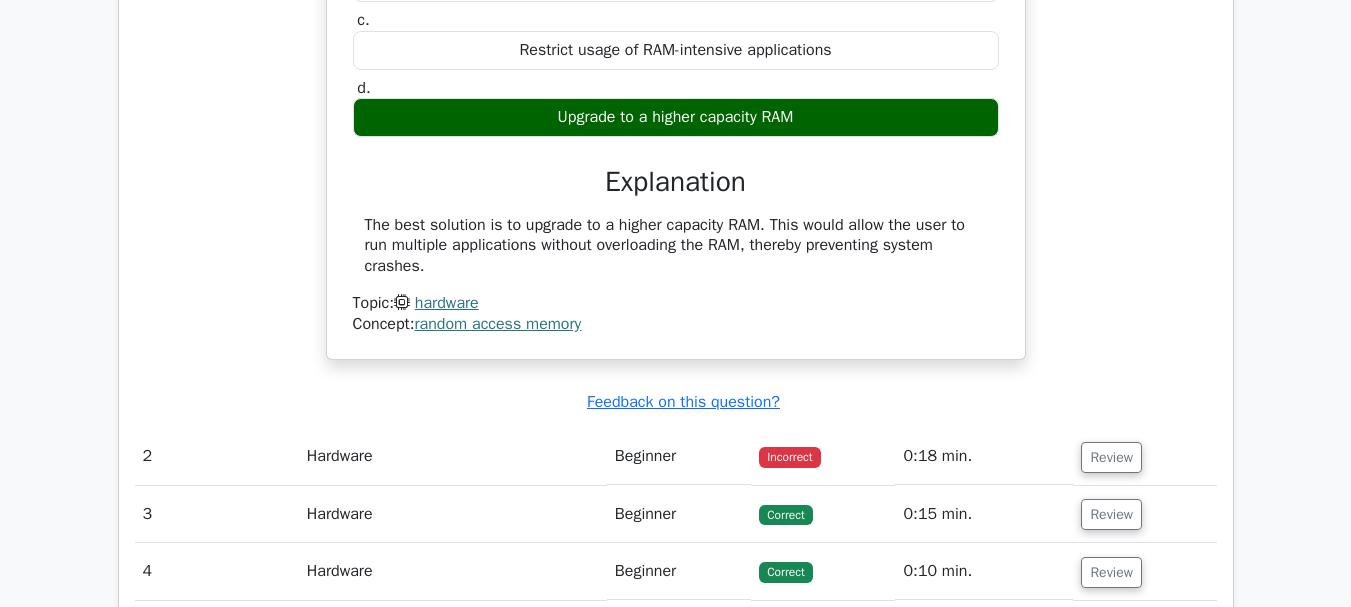 scroll, scrollTop: 1792, scrollLeft: 0, axis: vertical 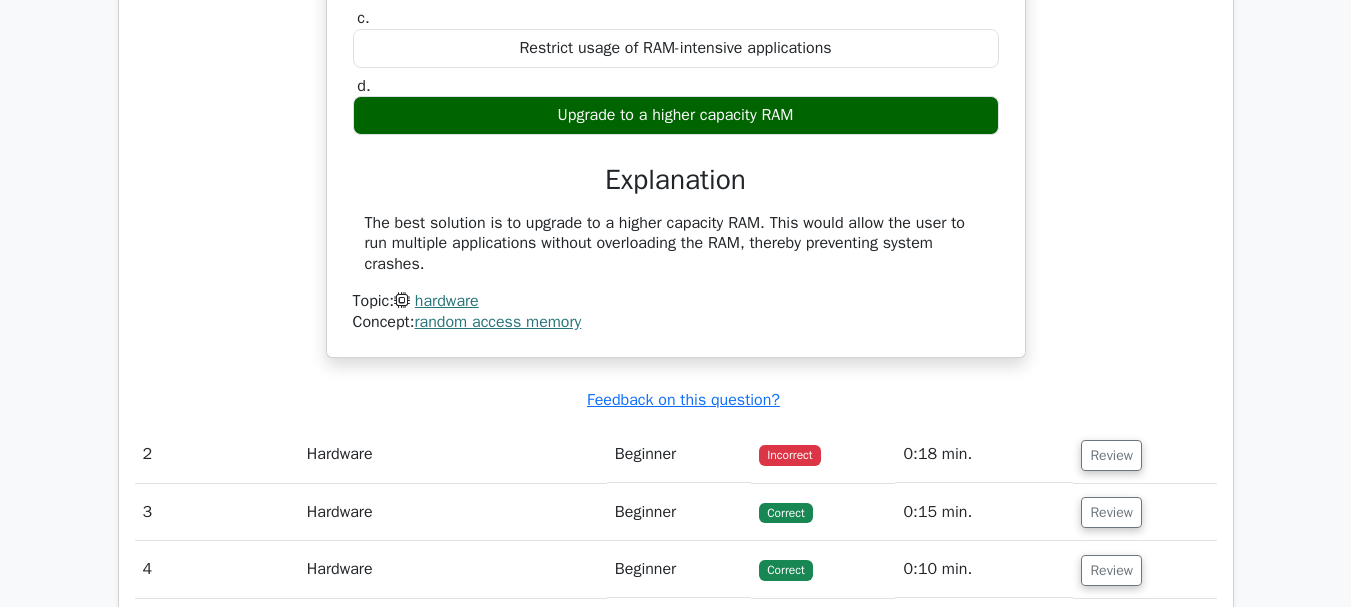 click on "Hardware" at bounding box center [453, 454] 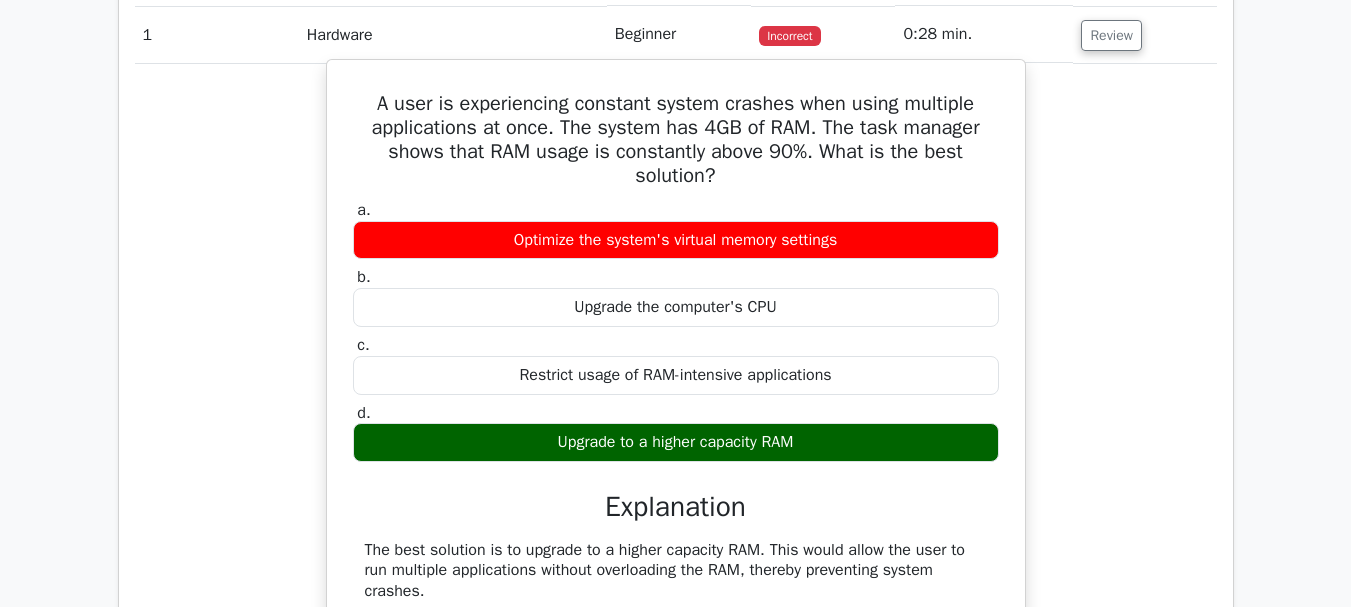 scroll, scrollTop: 1459, scrollLeft: 0, axis: vertical 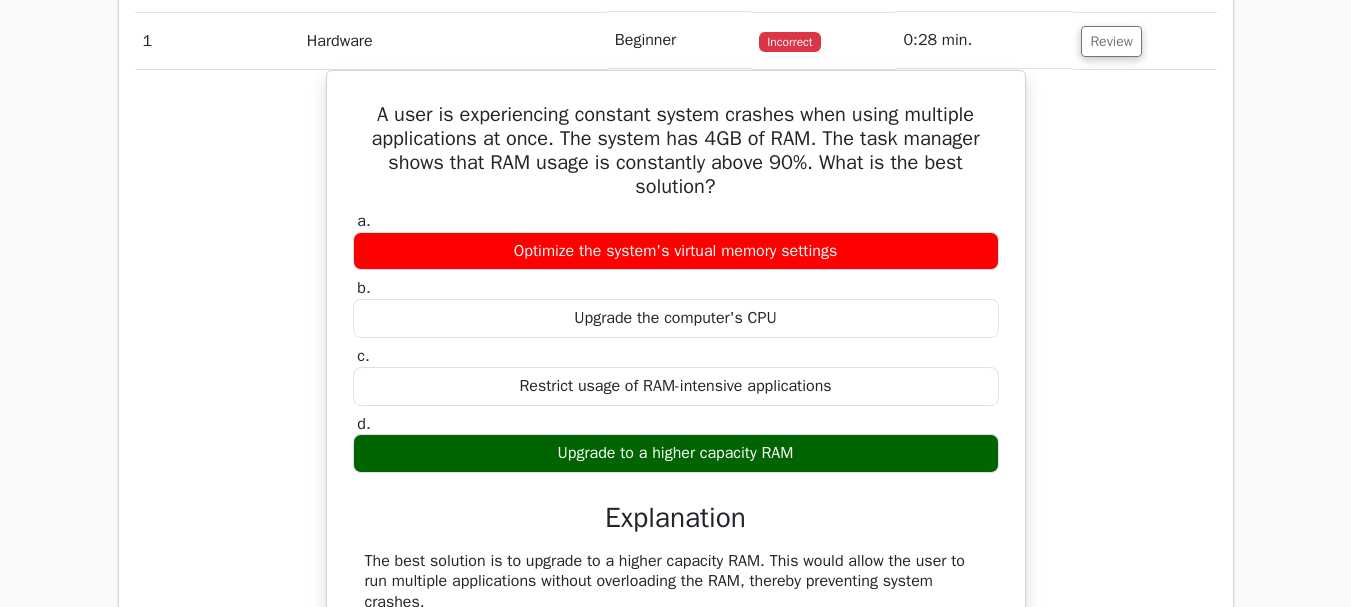click on "image/svg+xml
Go Premium
CompTIA A+ Preparation Package (2025)
4902 Superior-grade  CompTIA A+ practice questions.
Accelerated Mastery: Deep dive into critical topics to fast-track your mastery.
Bonus:" at bounding box center (675, 262) 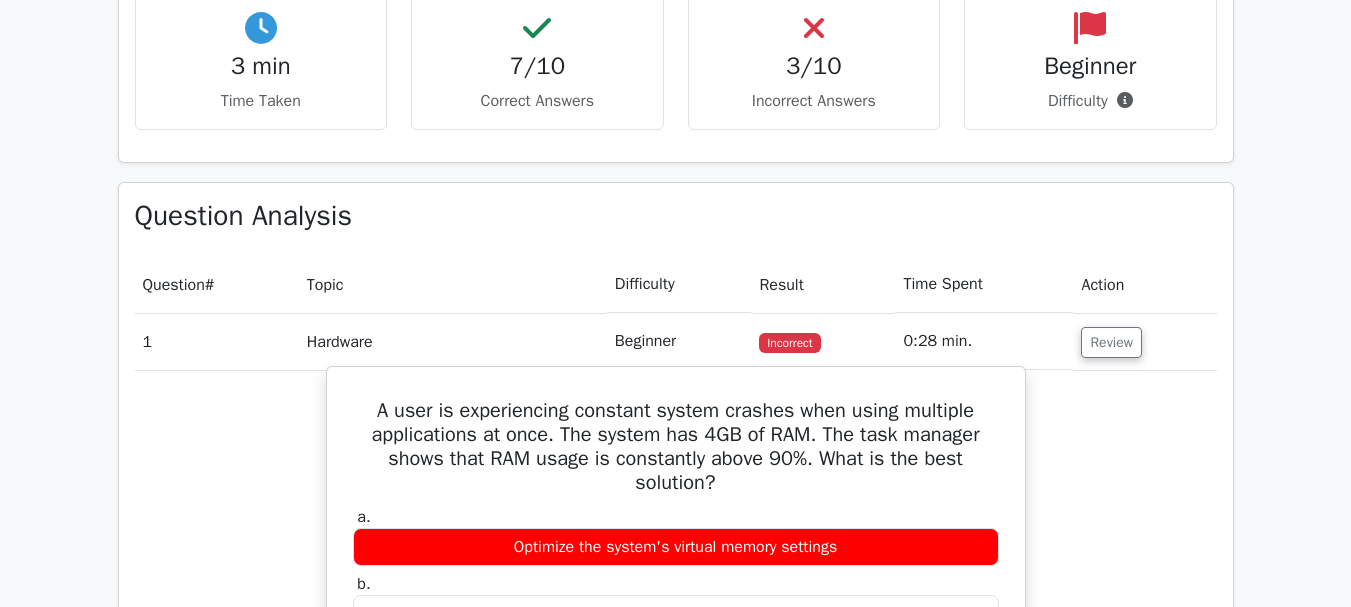 scroll, scrollTop: 1152, scrollLeft: 0, axis: vertical 